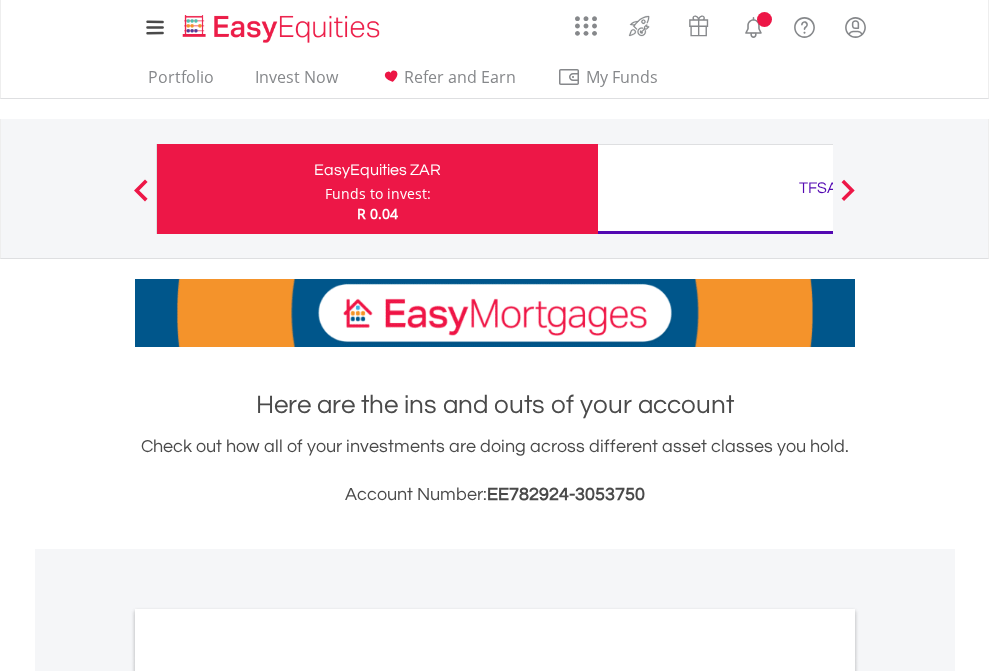 scroll, scrollTop: 0, scrollLeft: 0, axis: both 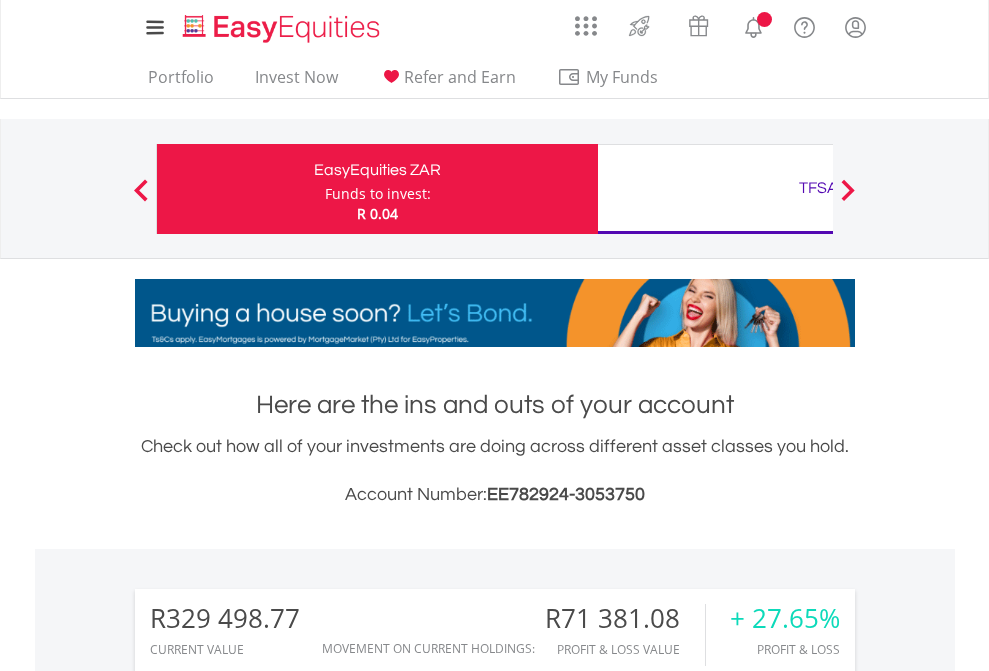 click on "Funds to invest:" at bounding box center (378, 194) 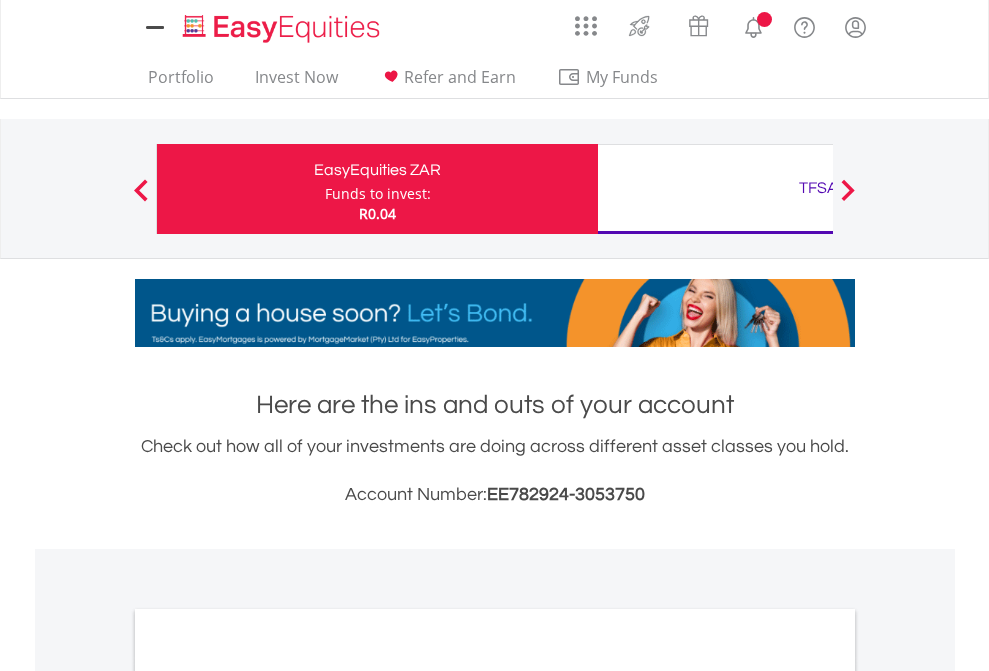 scroll, scrollTop: 0, scrollLeft: 0, axis: both 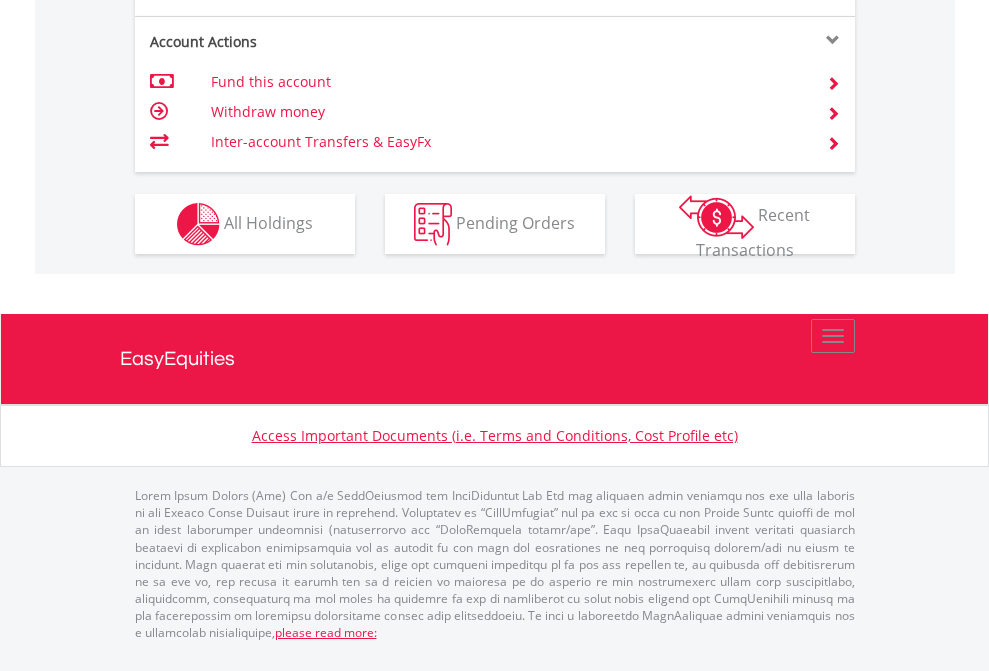click on "Investment types" at bounding box center (706, -337) 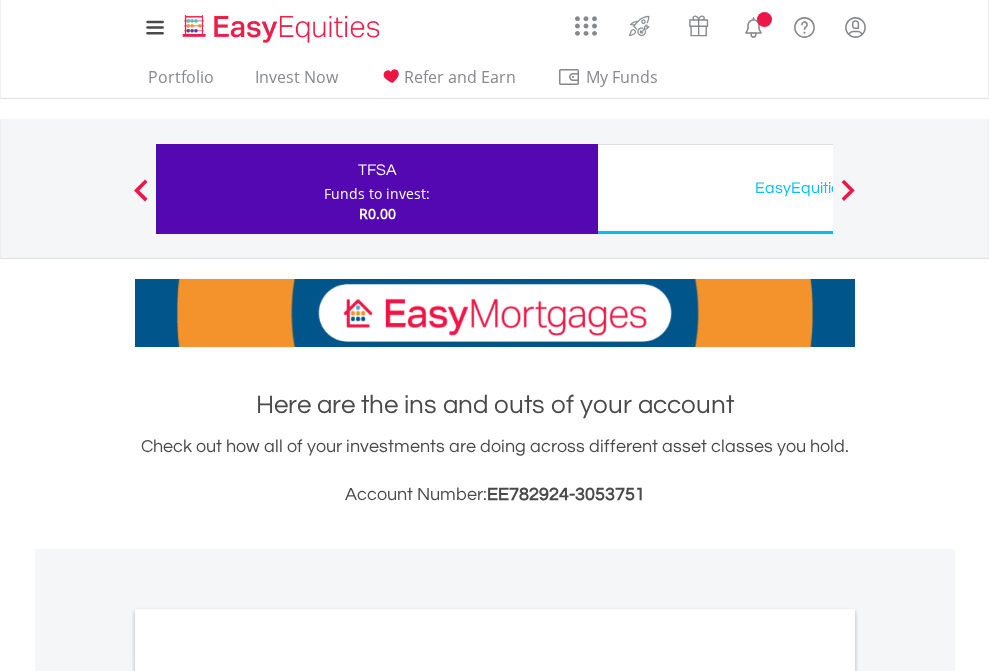 scroll, scrollTop: 0, scrollLeft: 0, axis: both 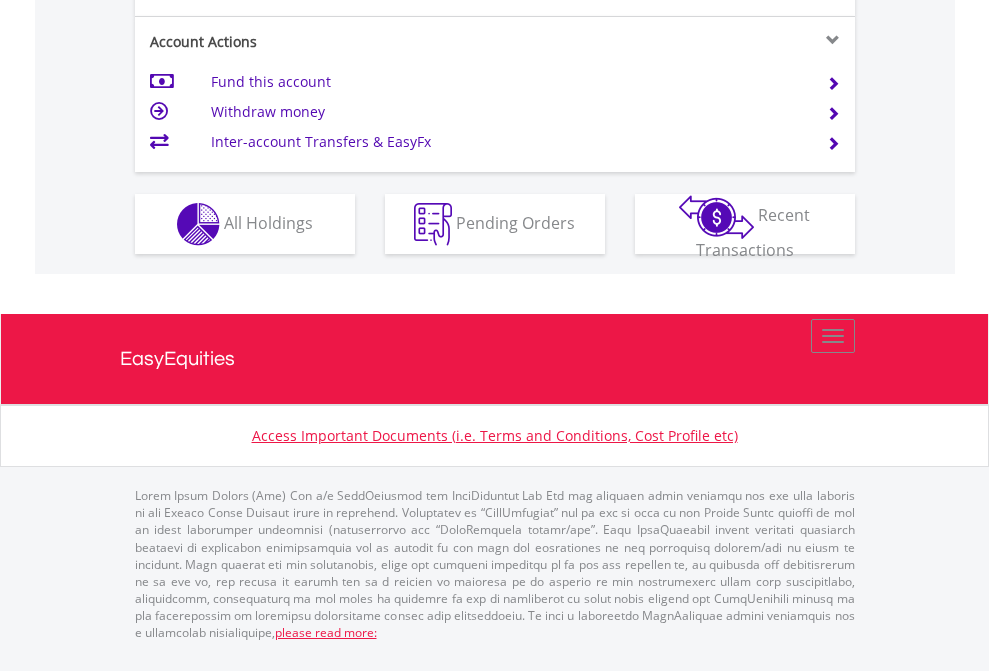 click on "Investment types" at bounding box center [706, -337] 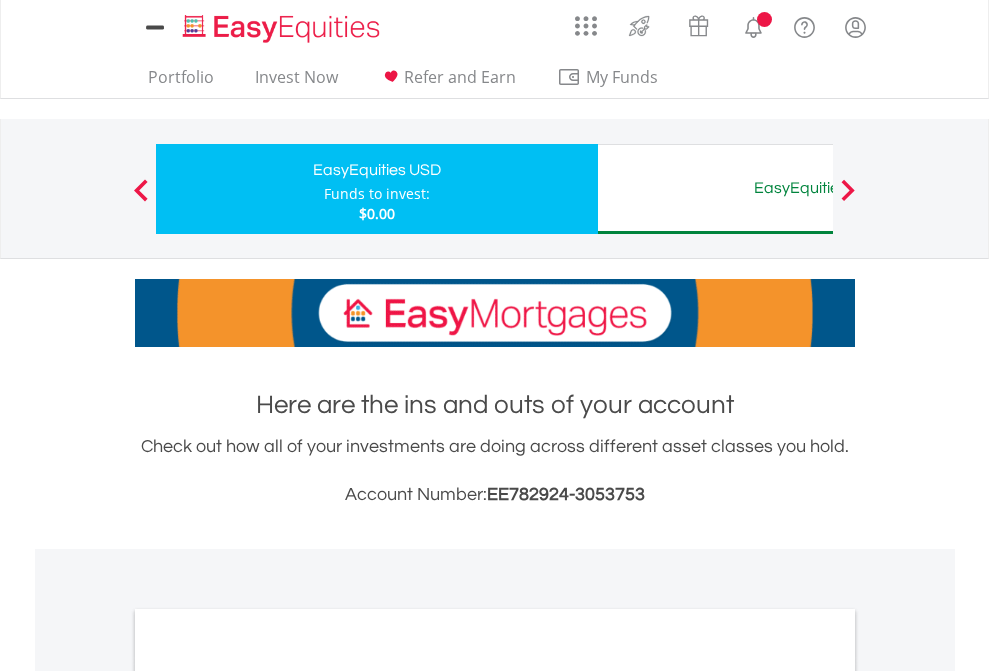 scroll, scrollTop: 0, scrollLeft: 0, axis: both 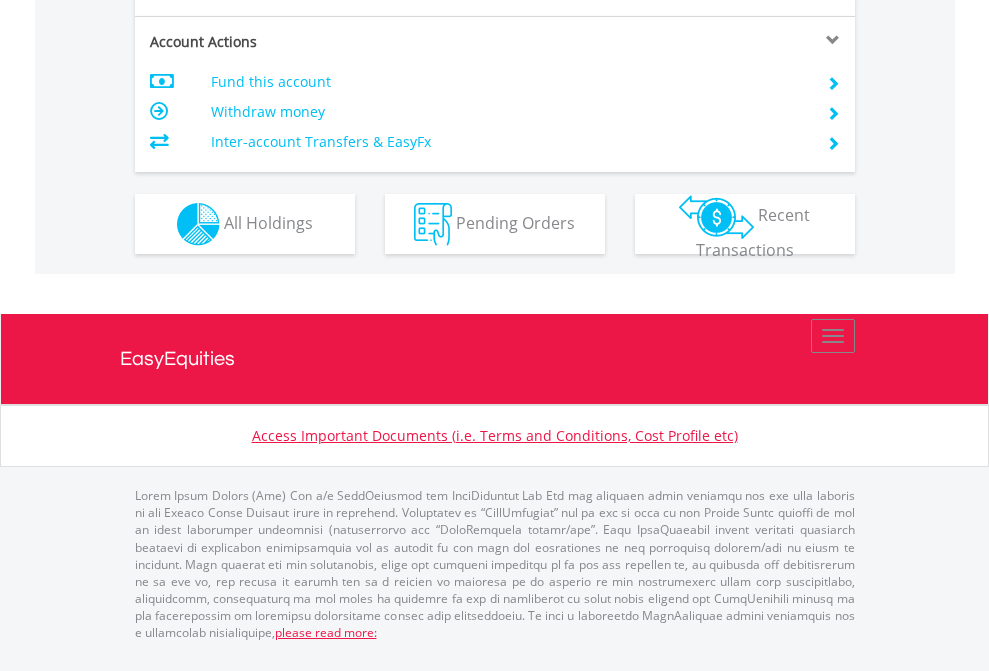 click on "Investment types" at bounding box center [706, -337] 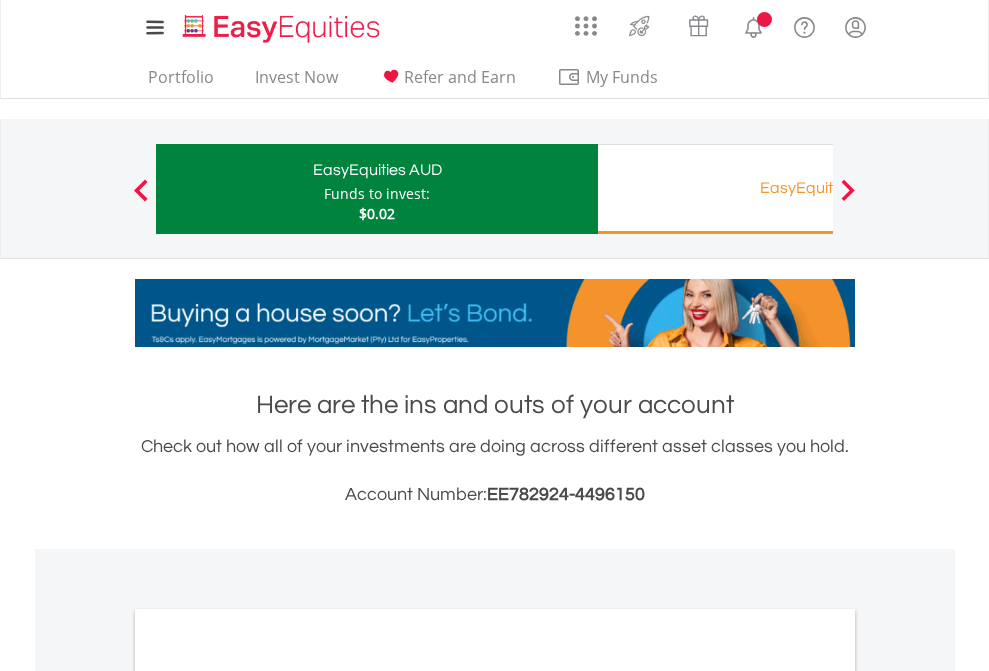 scroll, scrollTop: 0, scrollLeft: 0, axis: both 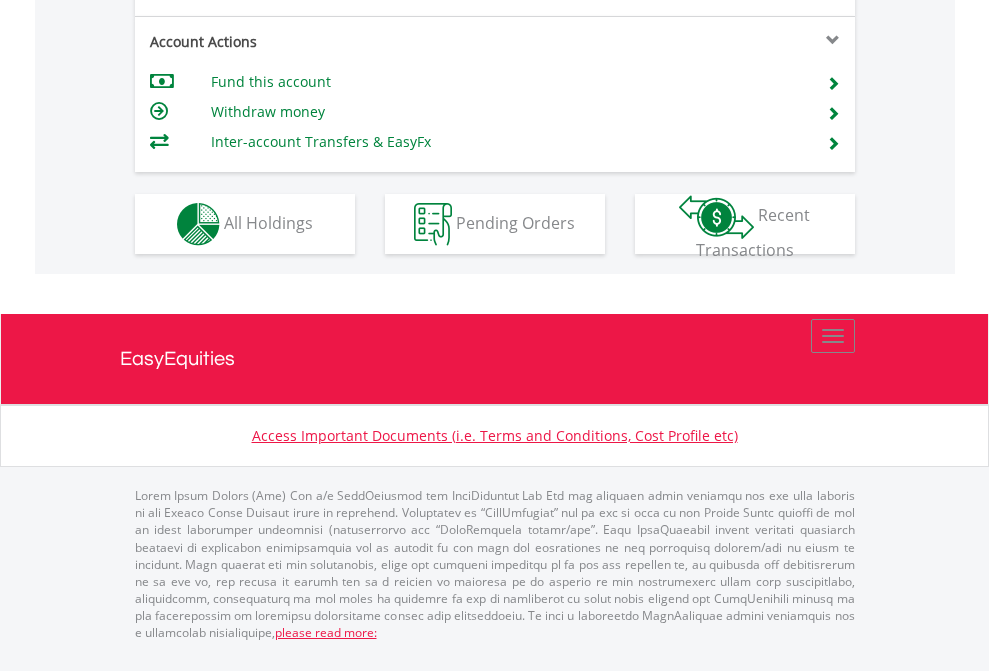 click on "Investment types" at bounding box center [706, -337] 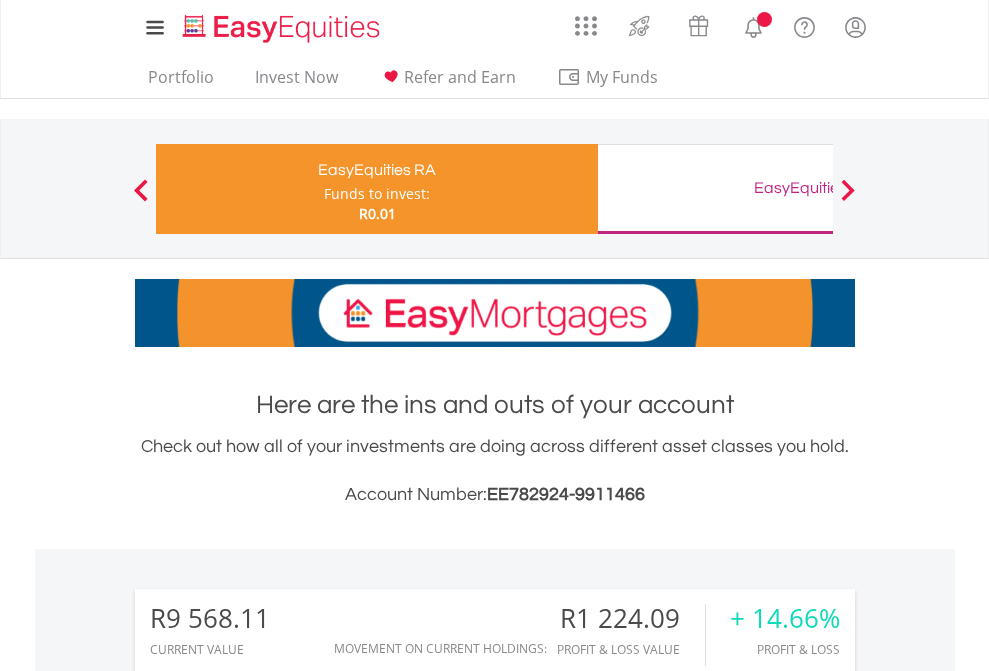 scroll, scrollTop: 0, scrollLeft: 0, axis: both 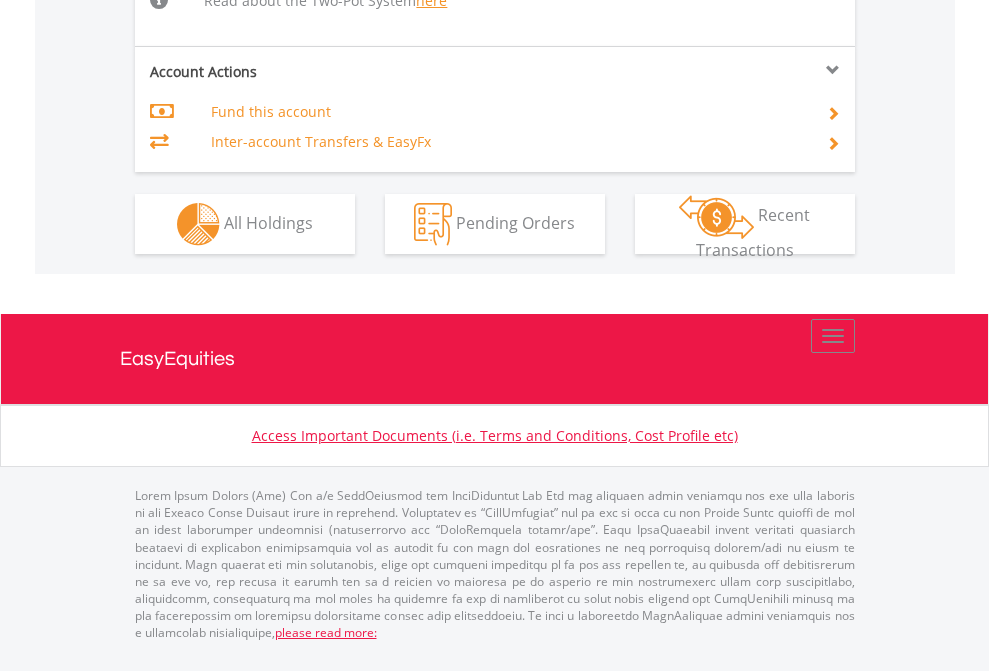 click on "Investment types" at bounding box center [706, -498] 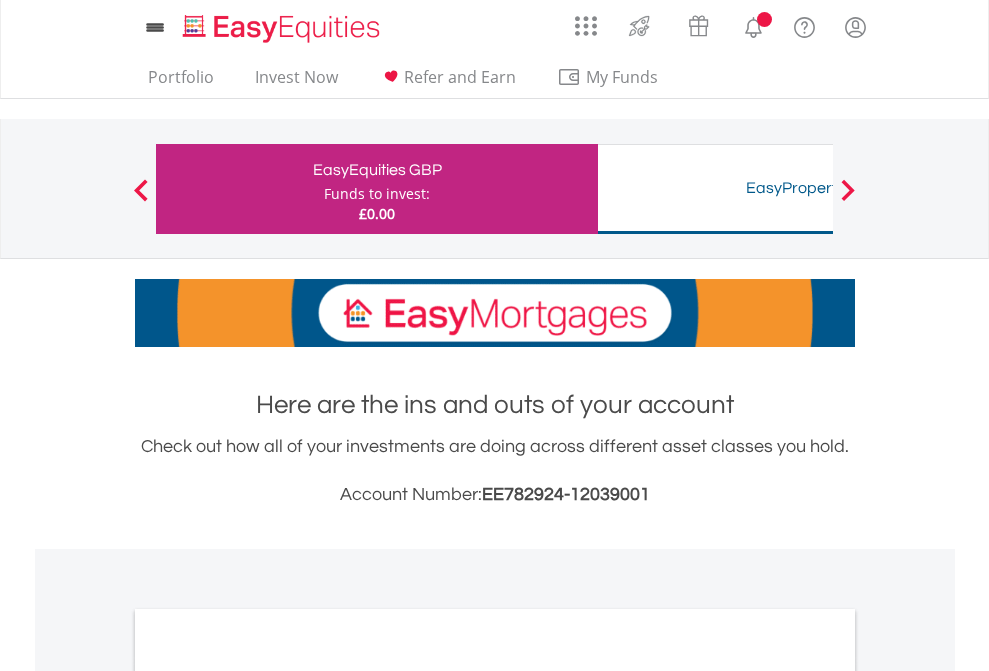 scroll, scrollTop: 0, scrollLeft: 0, axis: both 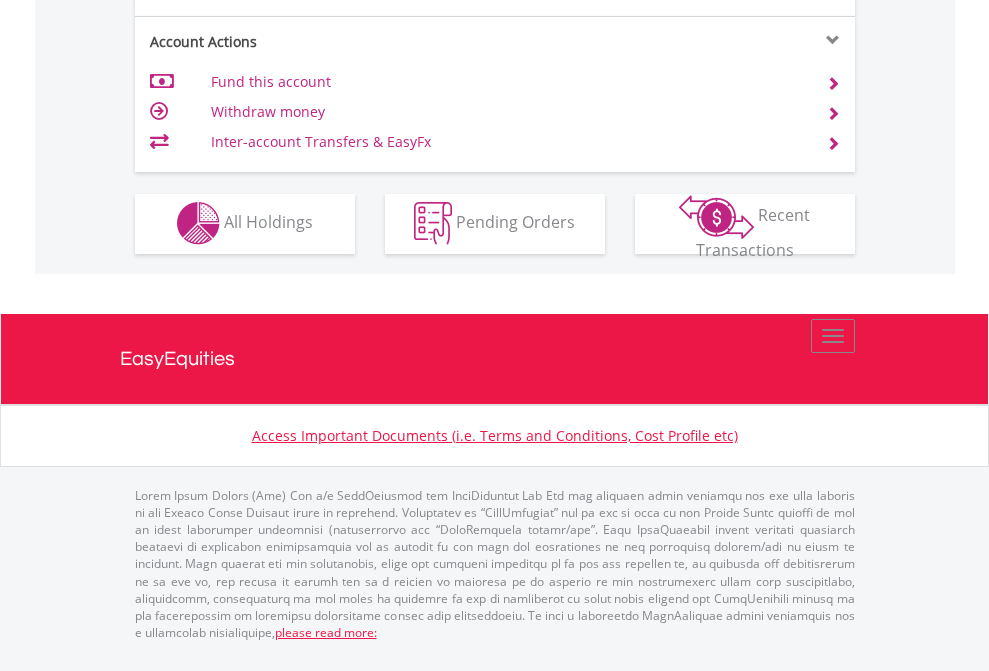 click on "Investment types" at bounding box center [706, -353] 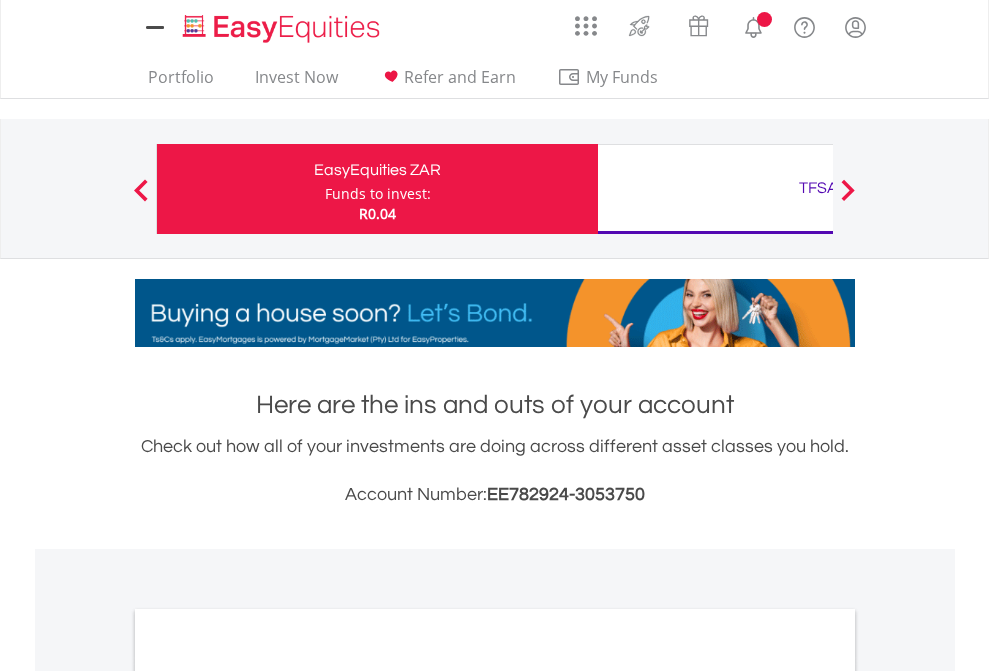 click on "All Holdings" at bounding box center [268, 1096] 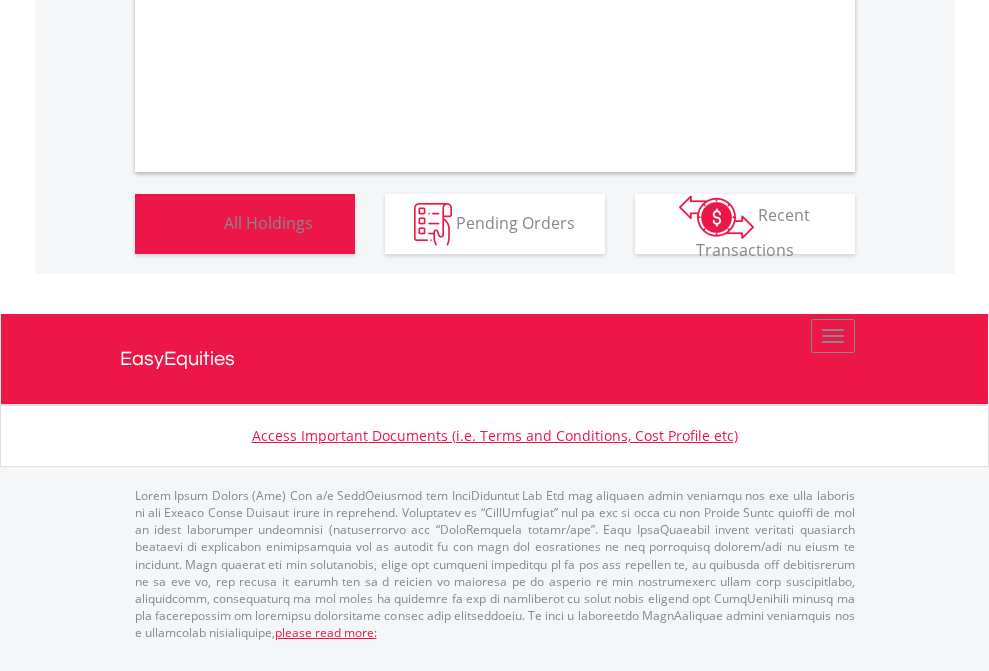 scroll, scrollTop: 1202, scrollLeft: 0, axis: vertical 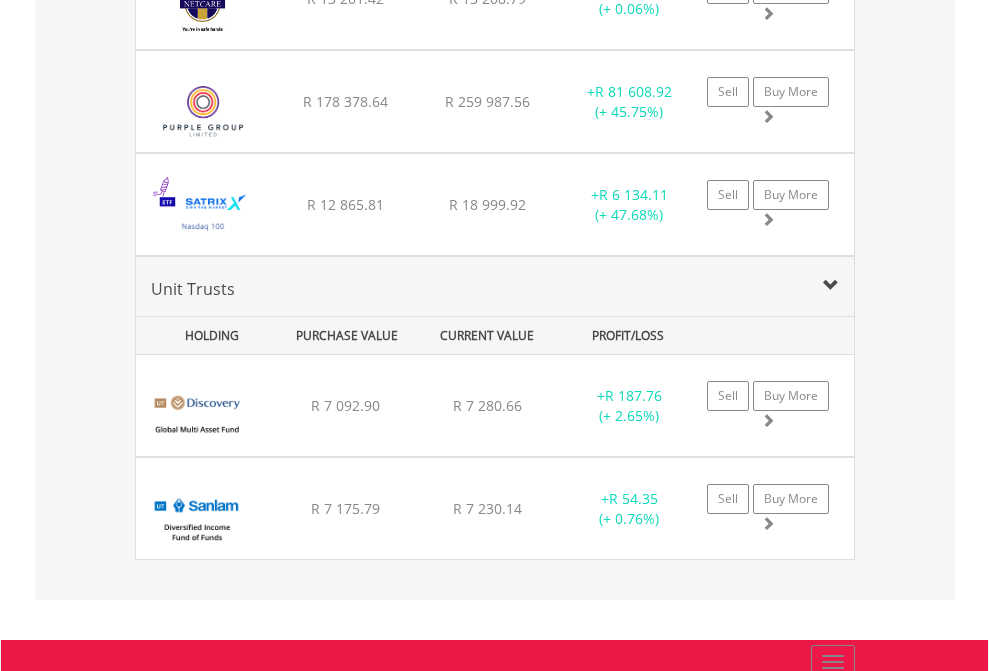 click on "TFSA" at bounding box center [818, -2196] 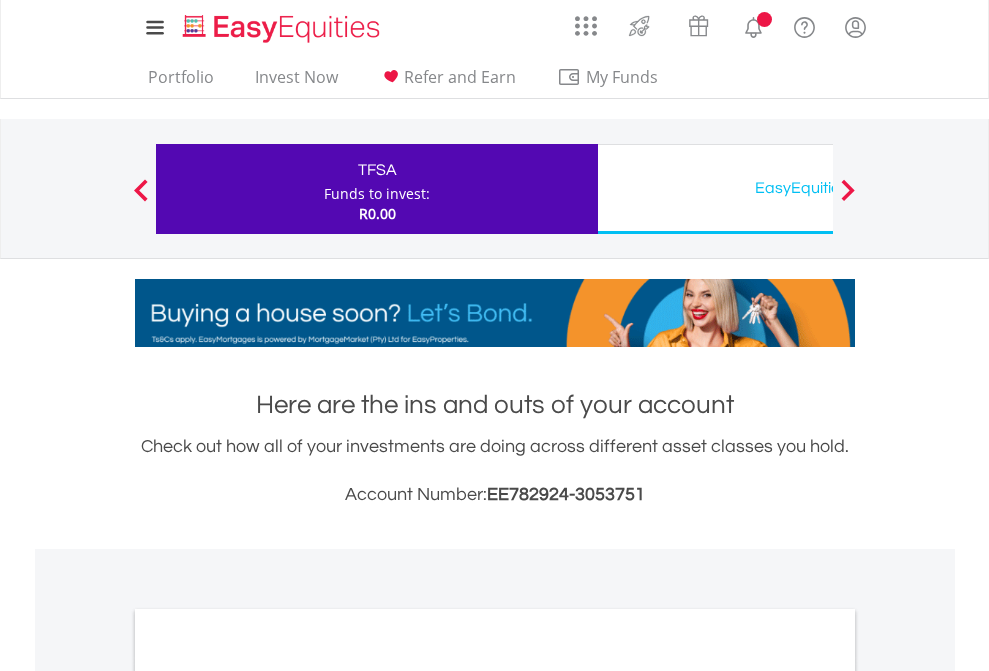 scroll, scrollTop: 0, scrollLeft: 0, axis: both 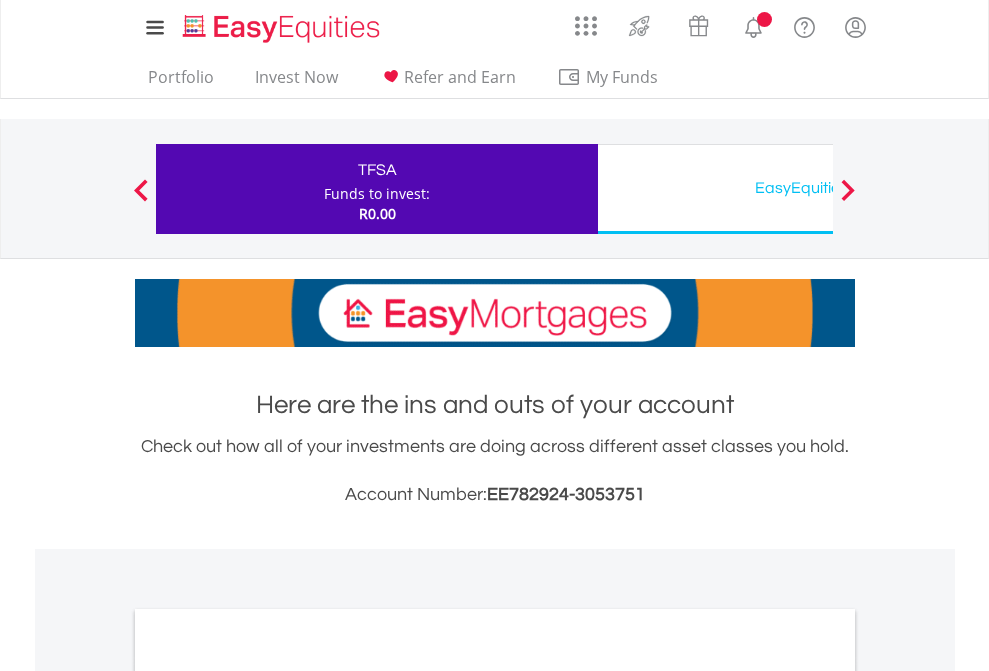 click on "All Holdings" at bounding box center (268, 1096) 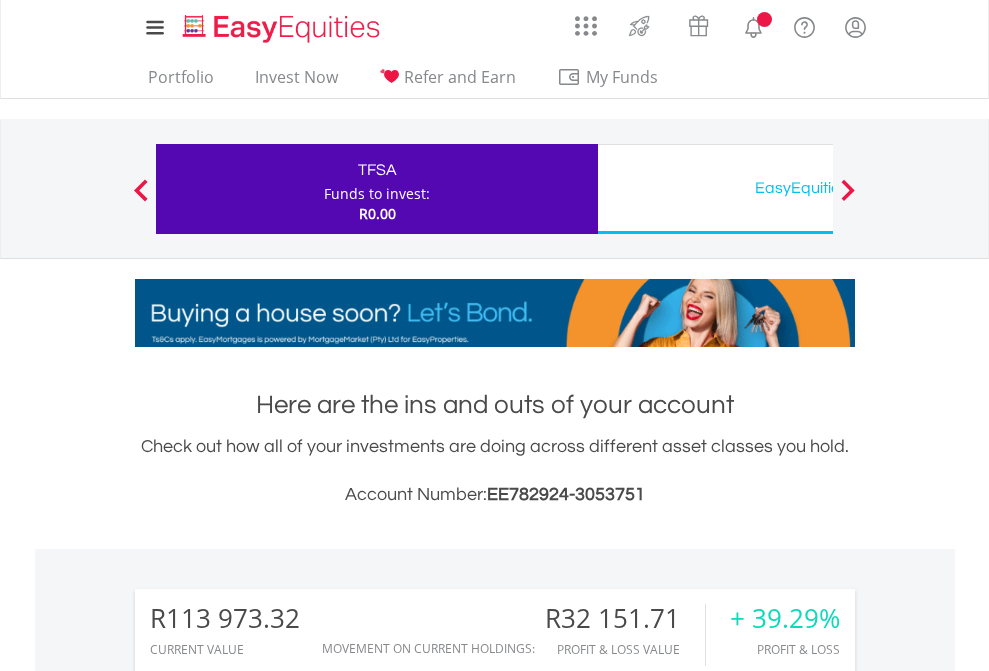 scroll, scrollTop: 1202, scrollLeft: 0, axis: vertical 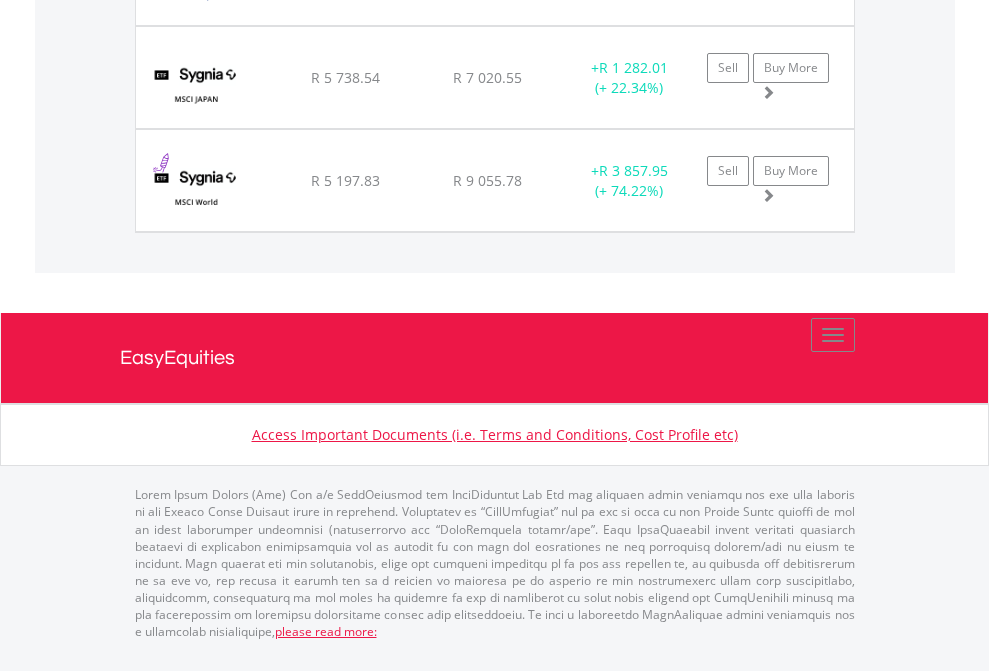 click on "EasyEquities USD" at bounding box center [818, -1854] 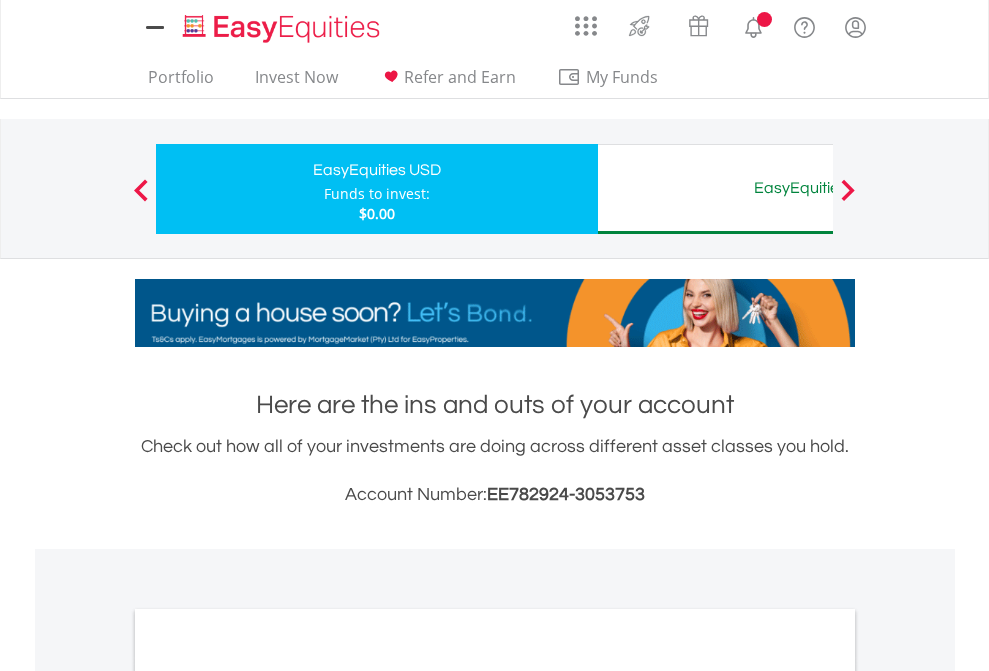 scroll, scrollTop: 0, scrollLeft: 0, axis: both 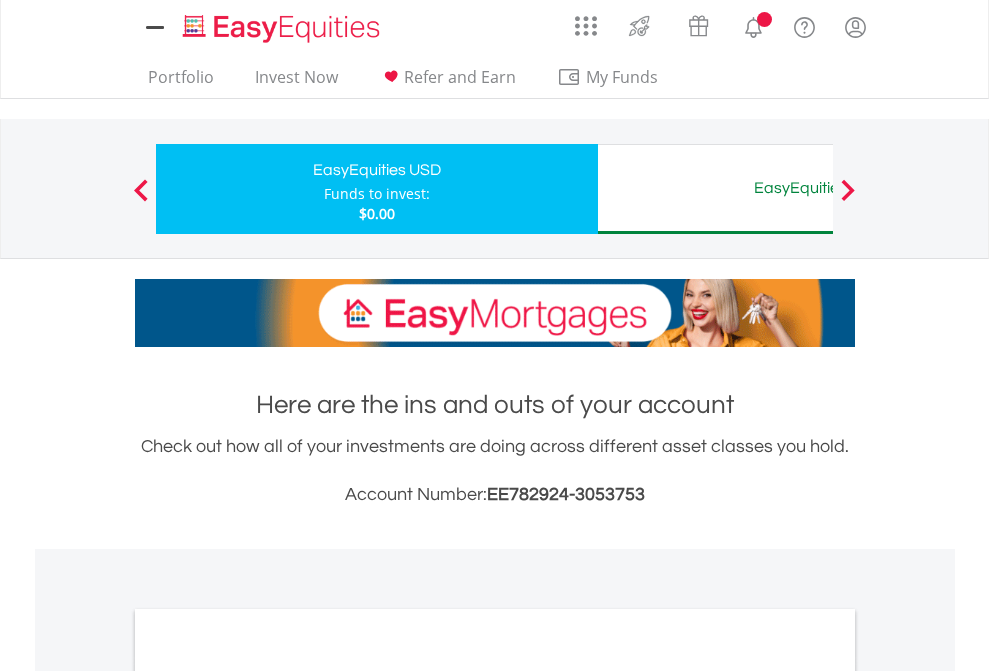 click on "All Holdings" at bounding box center (268, 1096) 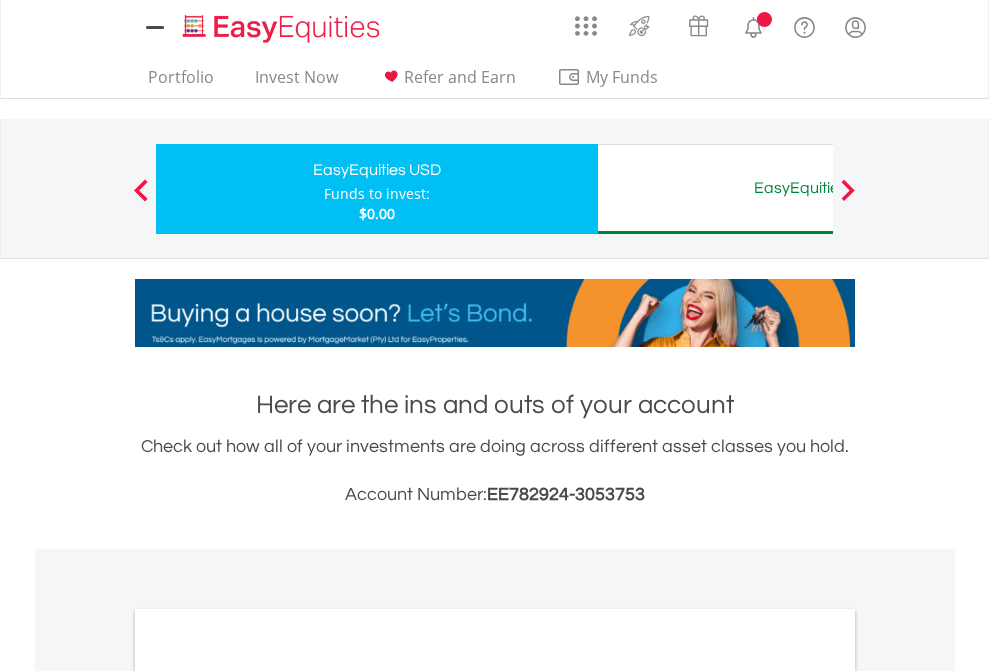 scroll, scrollTop: 1202, scrollLeft: 0, axis: vertical 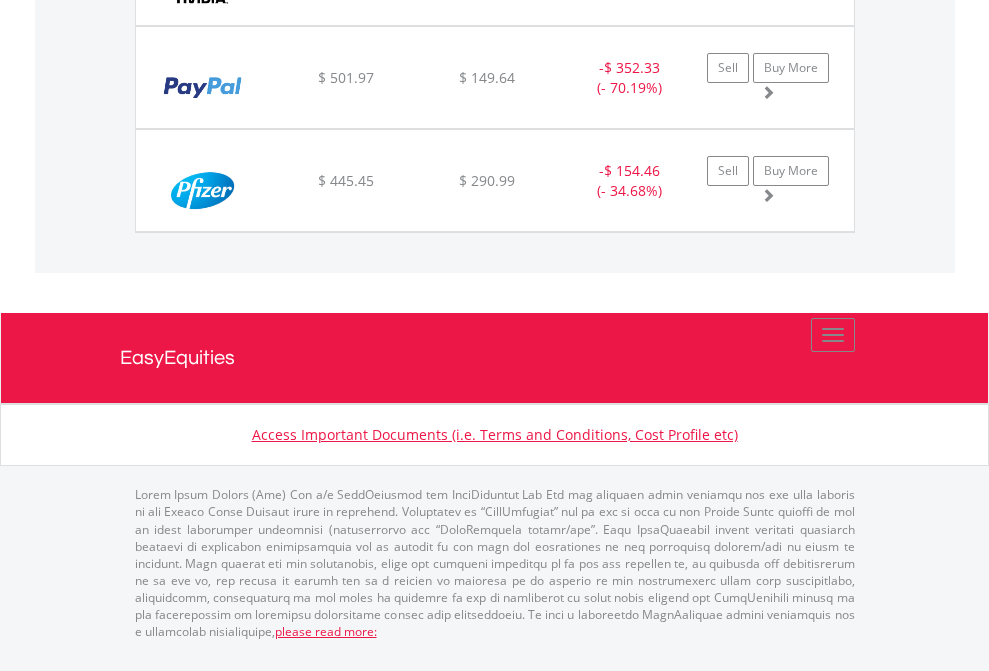 click on "EasyEquities AUD" at bounding box center [818, -1854] 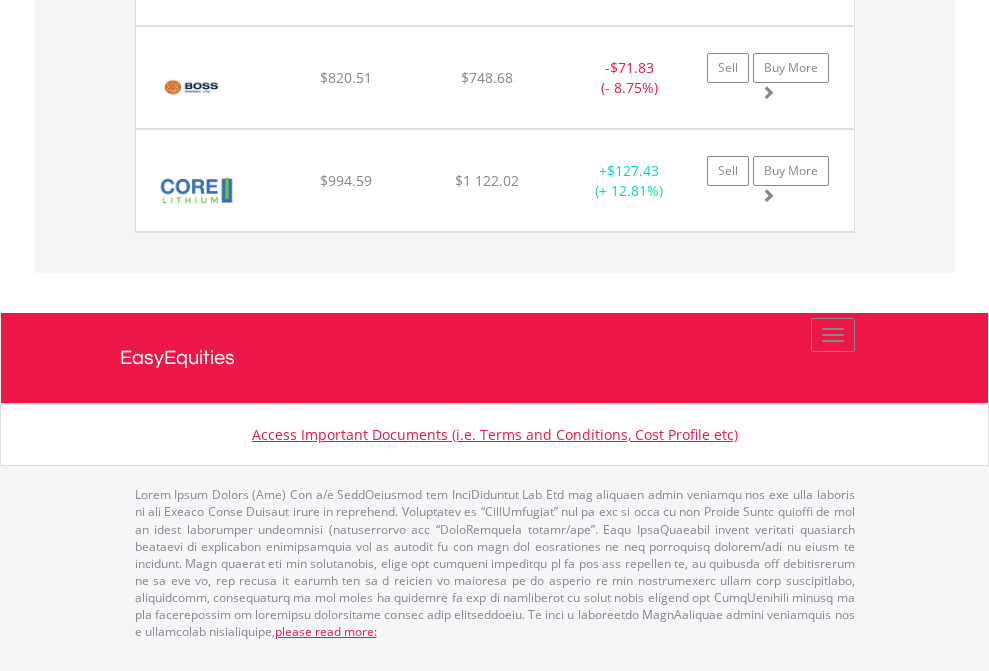 click on "EasyEquities RA" at bounding box center (818, -1648) 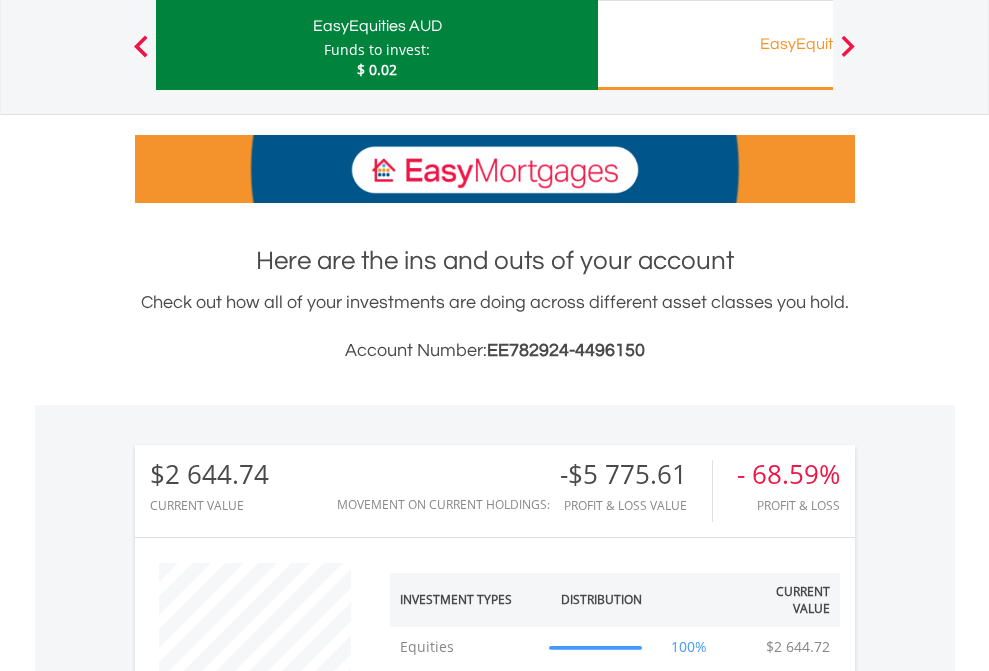 scroll, scrollTop: 999808, scrollLeft: 999687, axis: both 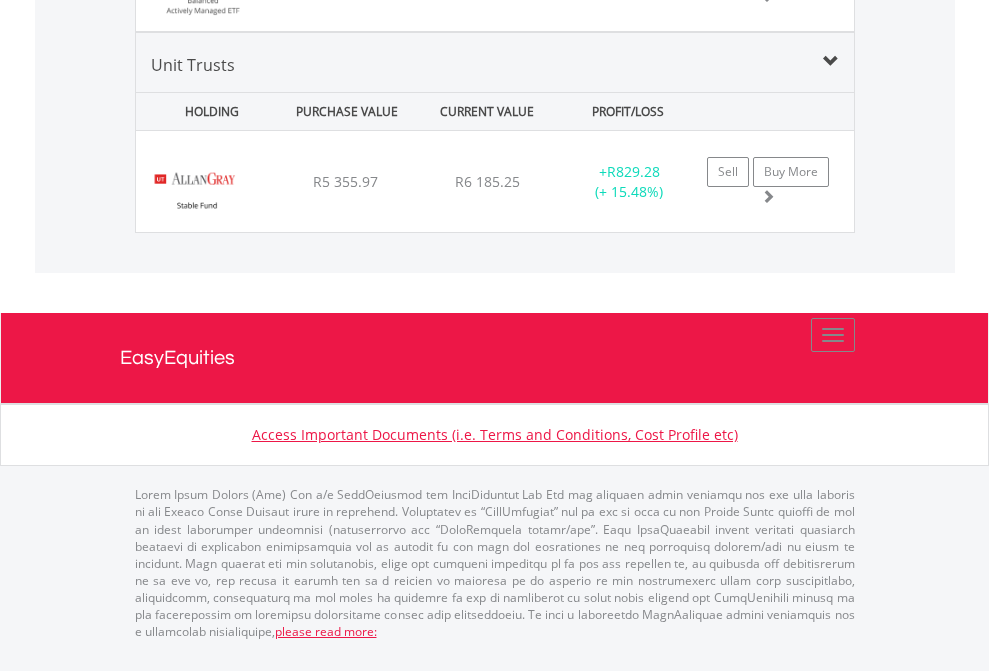 click on "EasyEquities GBP" at bounding box center (818, -1139) 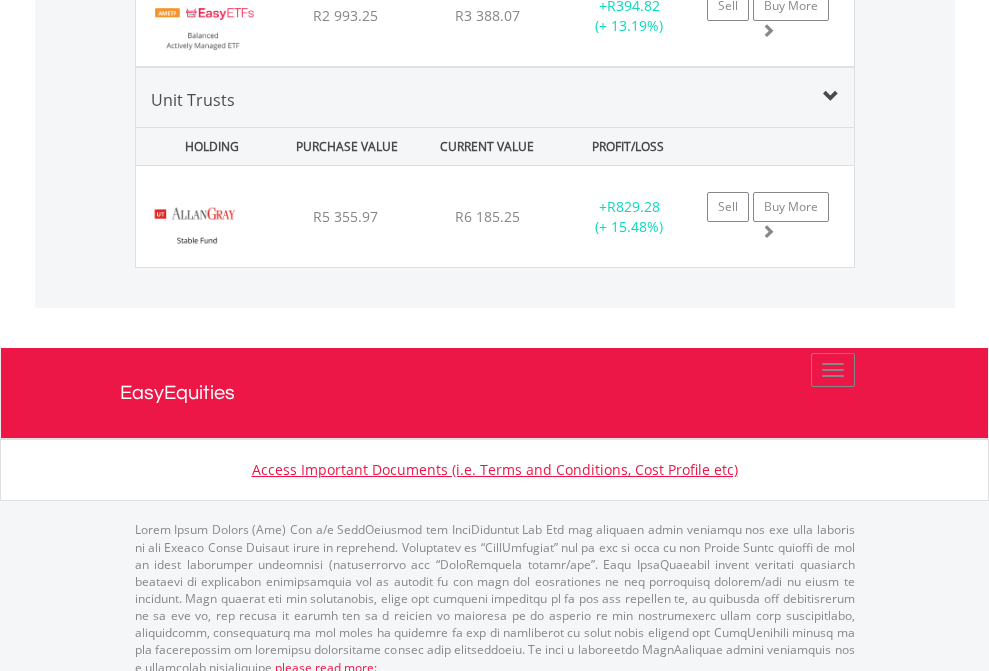 scroll, scrollTop: 144, scrollLeft: 0, axis: vertical 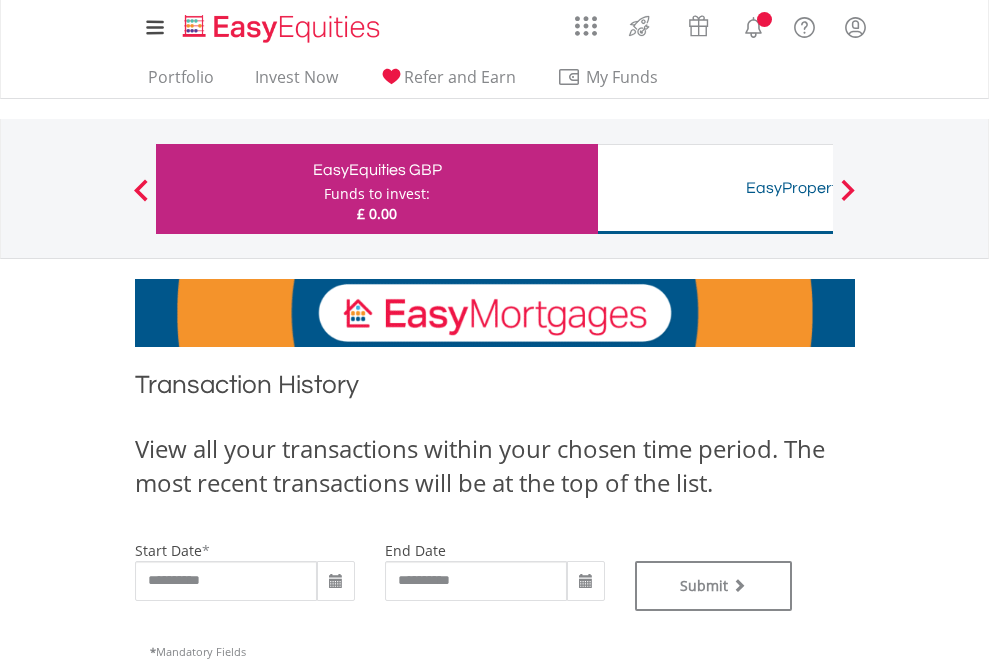type on "**********" 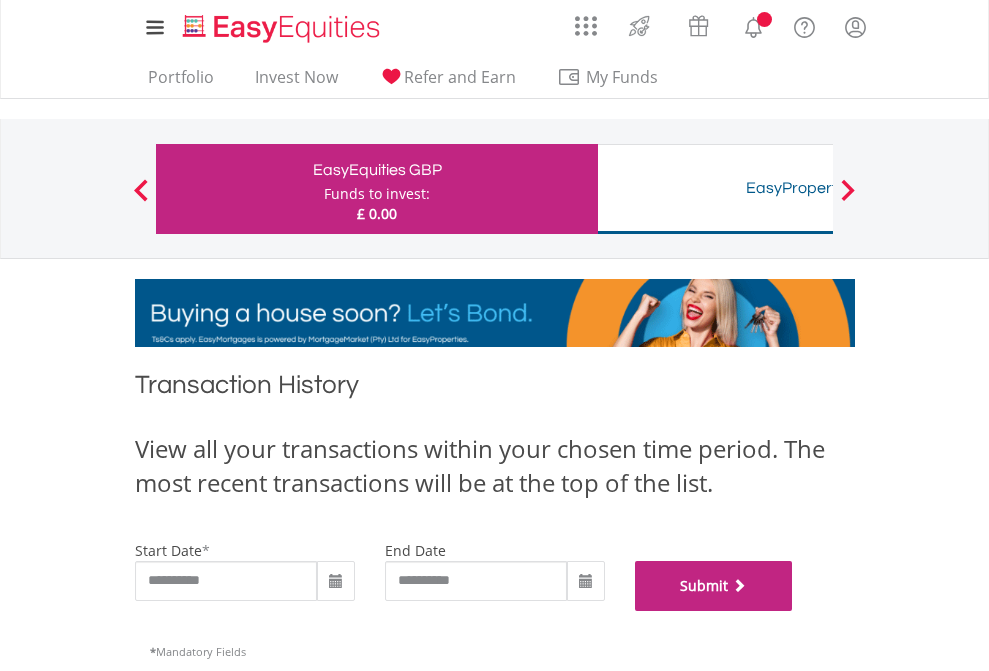 click on "Submit" at bounding box center [714, 586] 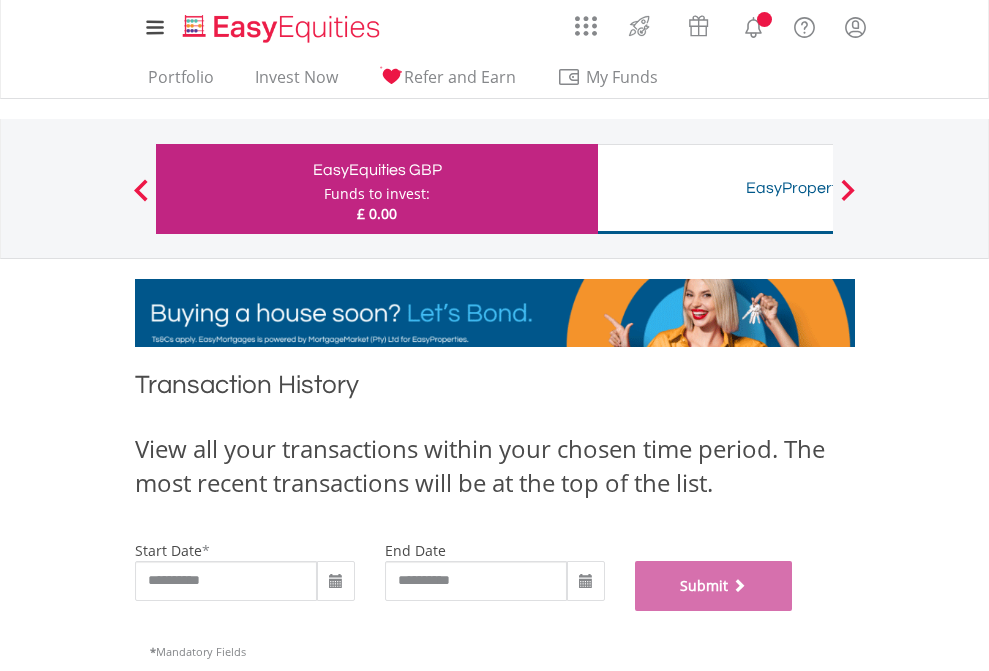 scroll, scrollTop: 811, scrollLeft: 0, axis: vertical 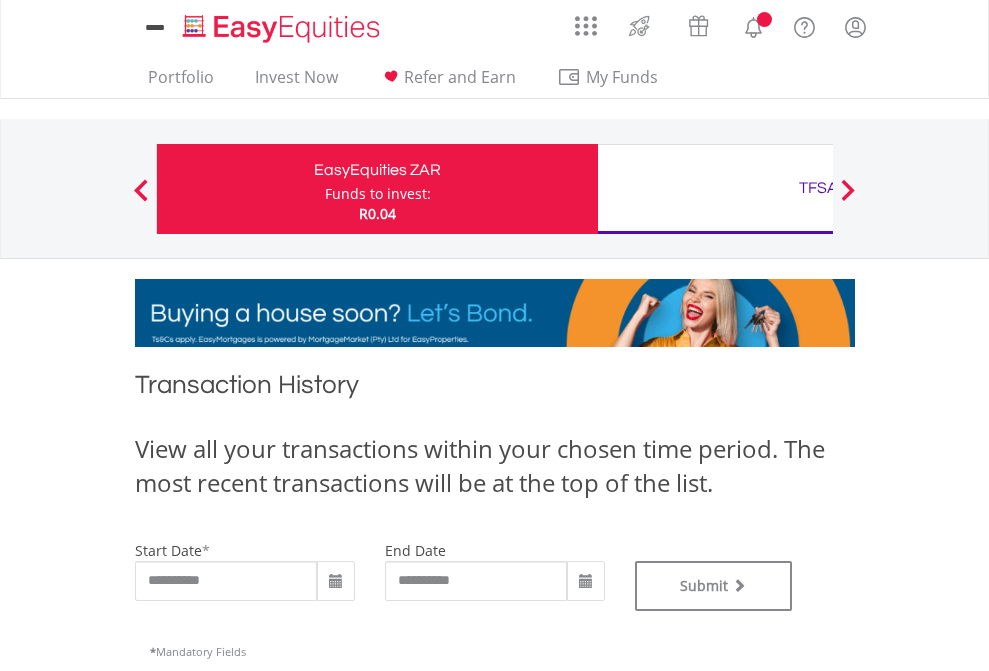 click on "TFSA" at bounding box center (818, 188) 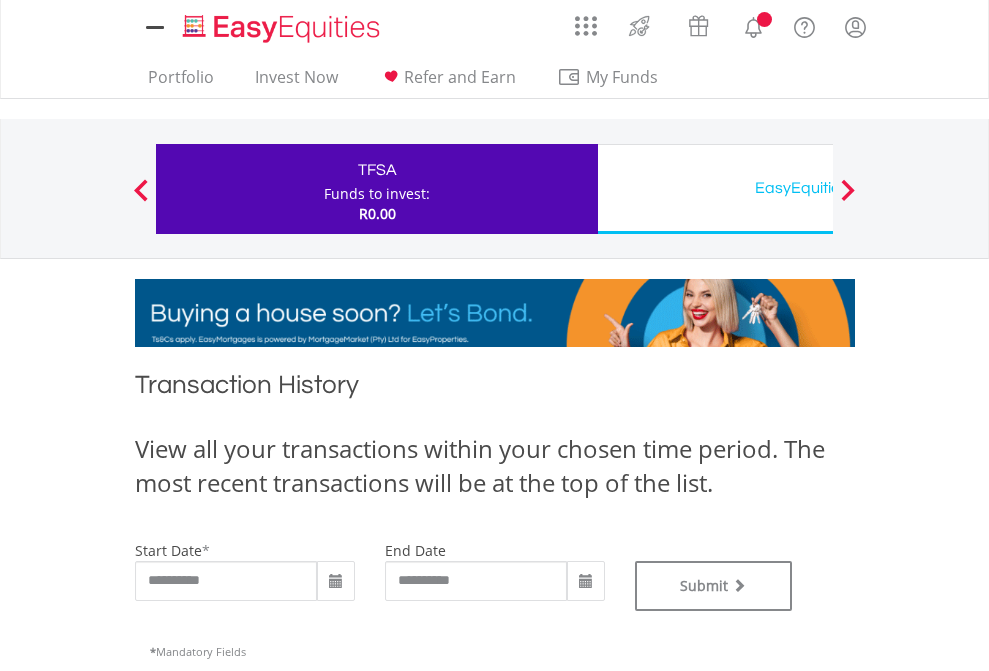 type on "**********" 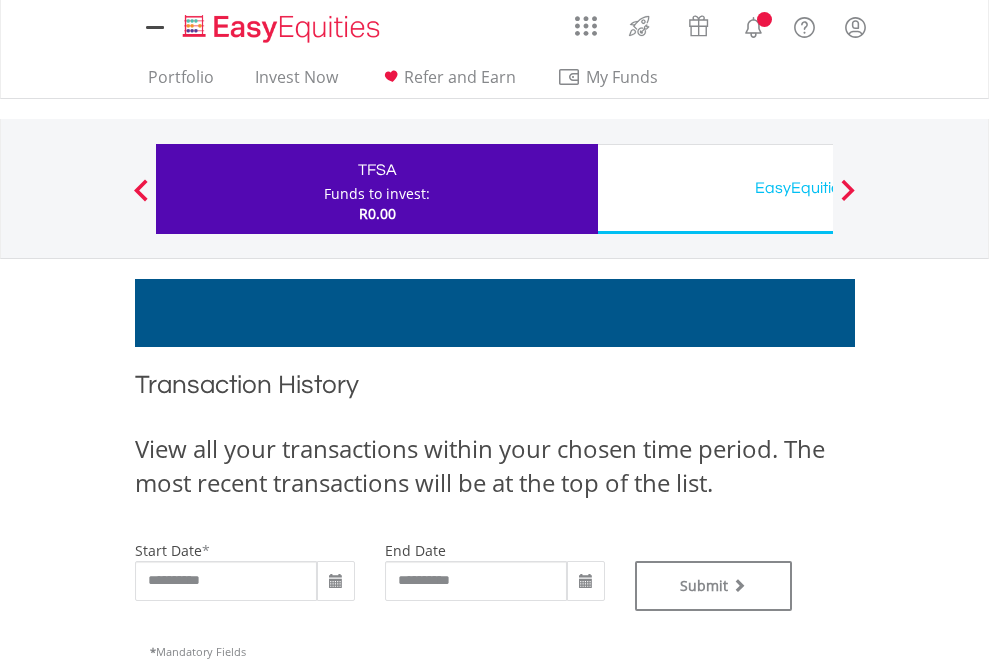 type on "**********" 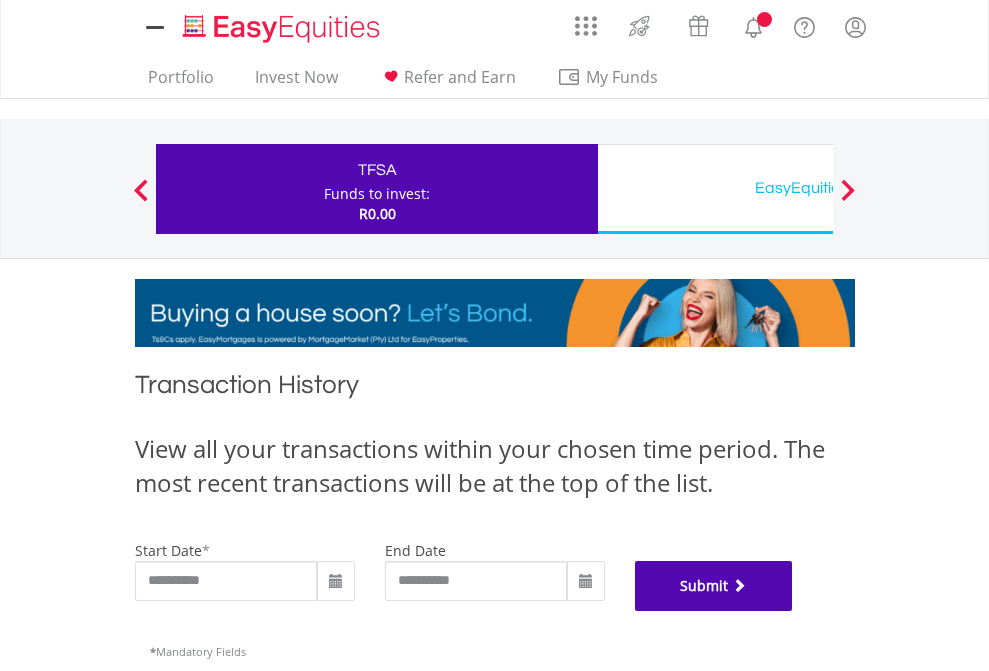 click on "Submit" at bounding box center [714, 586] 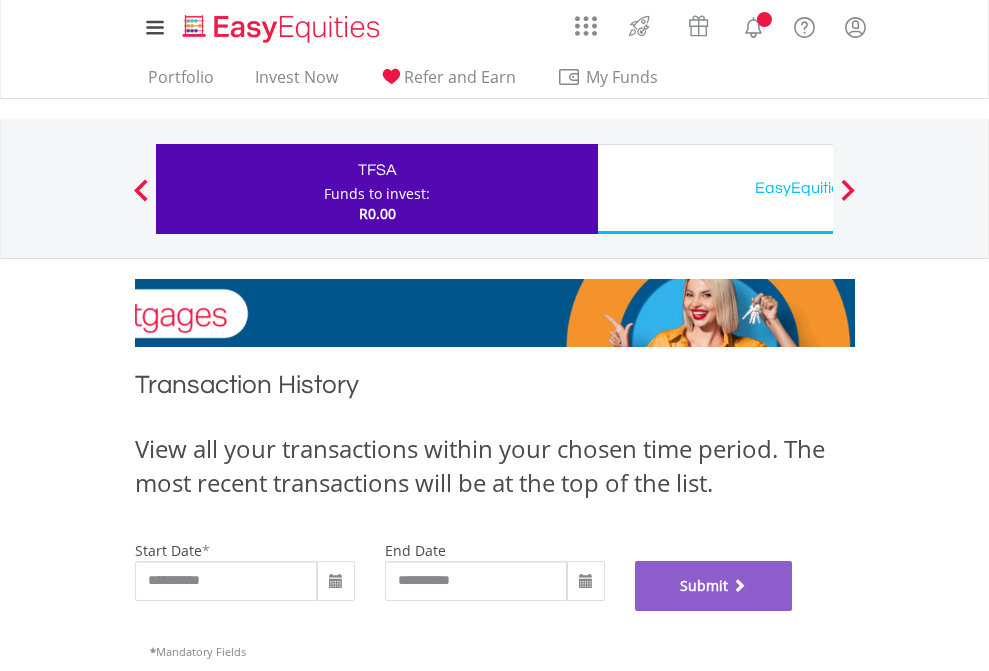 scroll, scrollTop: 811, scrollLeft: 0, axis: vertical 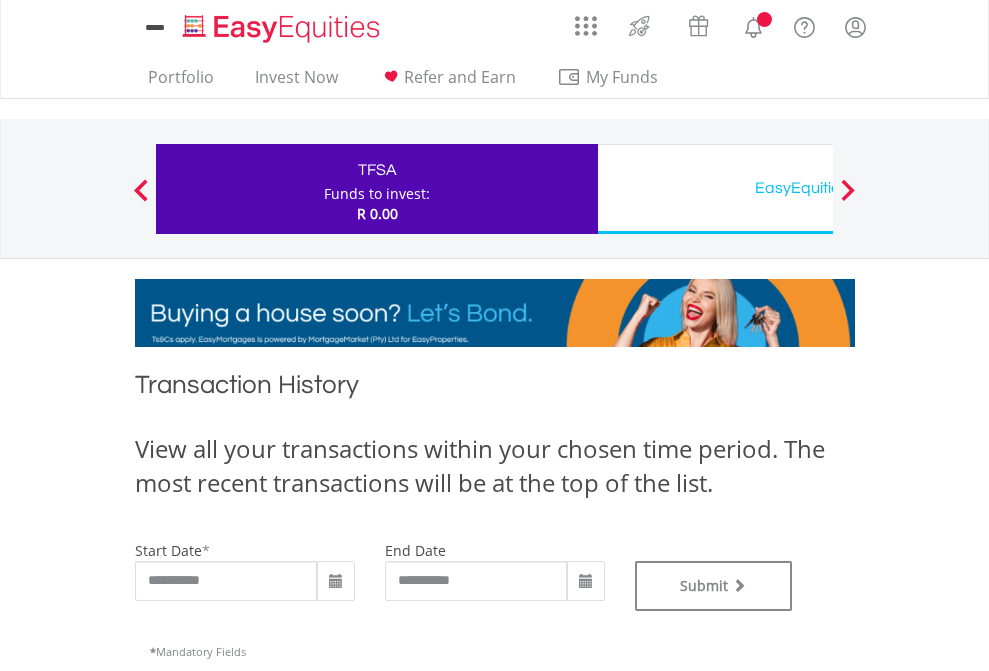 click on "EasyEquities USD" at bounding box center (818, 188) 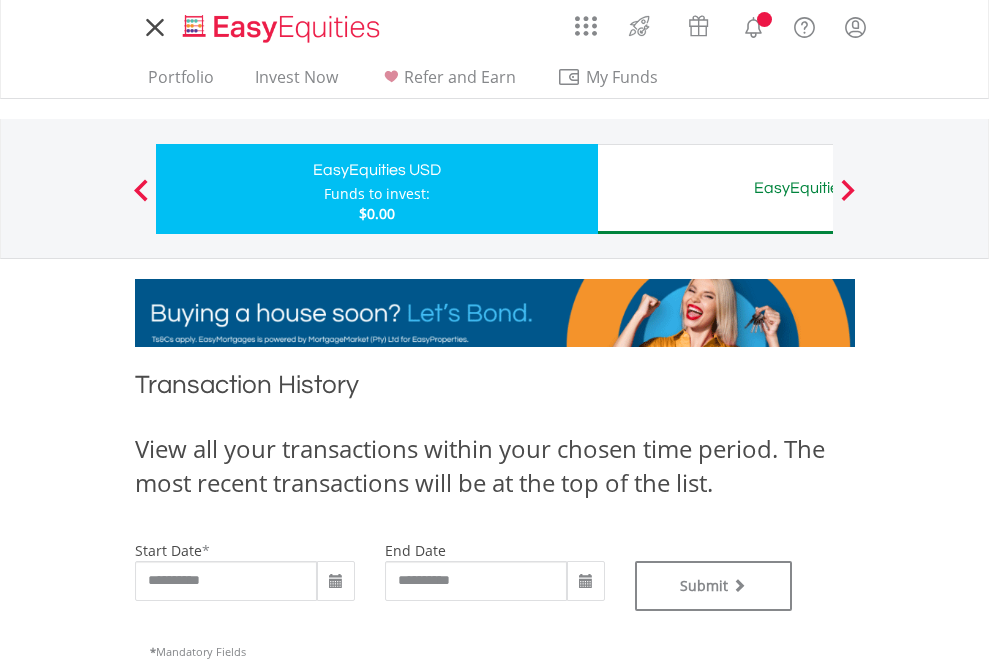 scroll, scrollTop: 0, scrollLeft: 0, axis: both 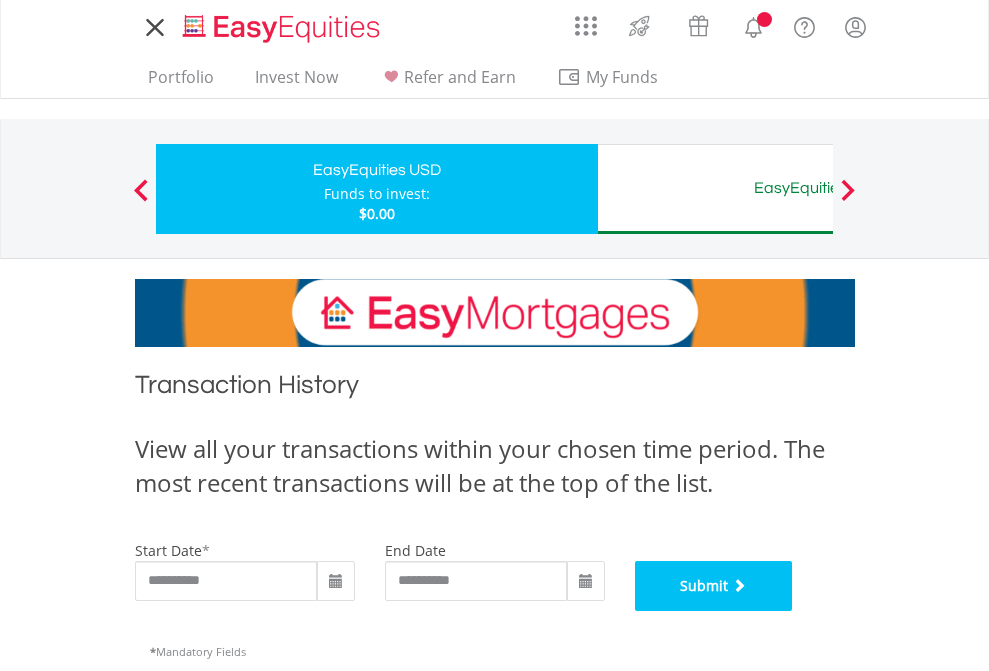 click on "Submit" at bounding box center [714, 586] 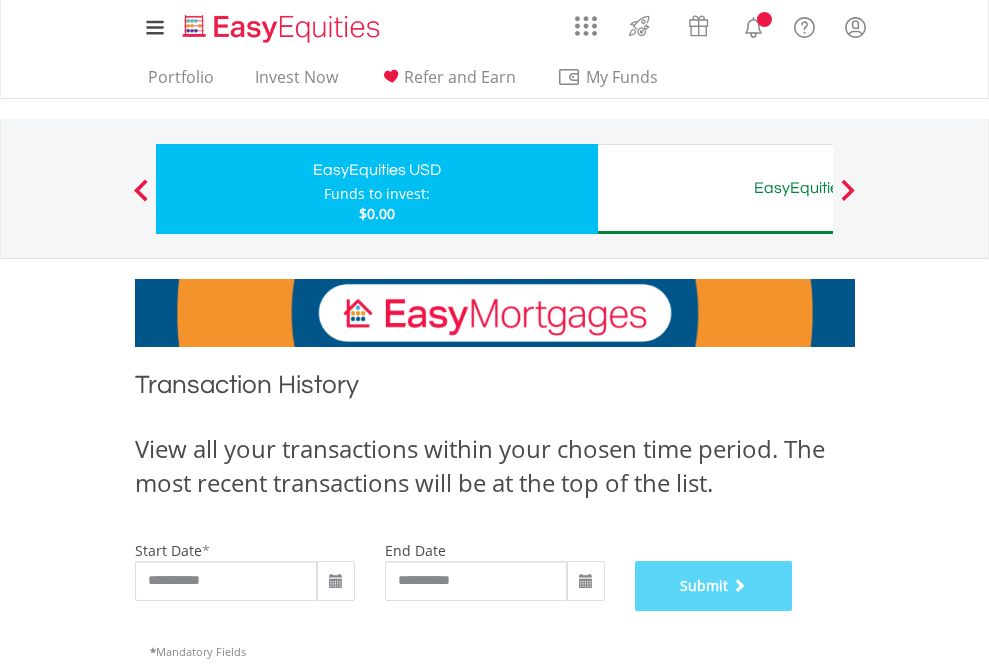 scroll, scrollTop: 811, scrollLeft: 0, axis: vertical 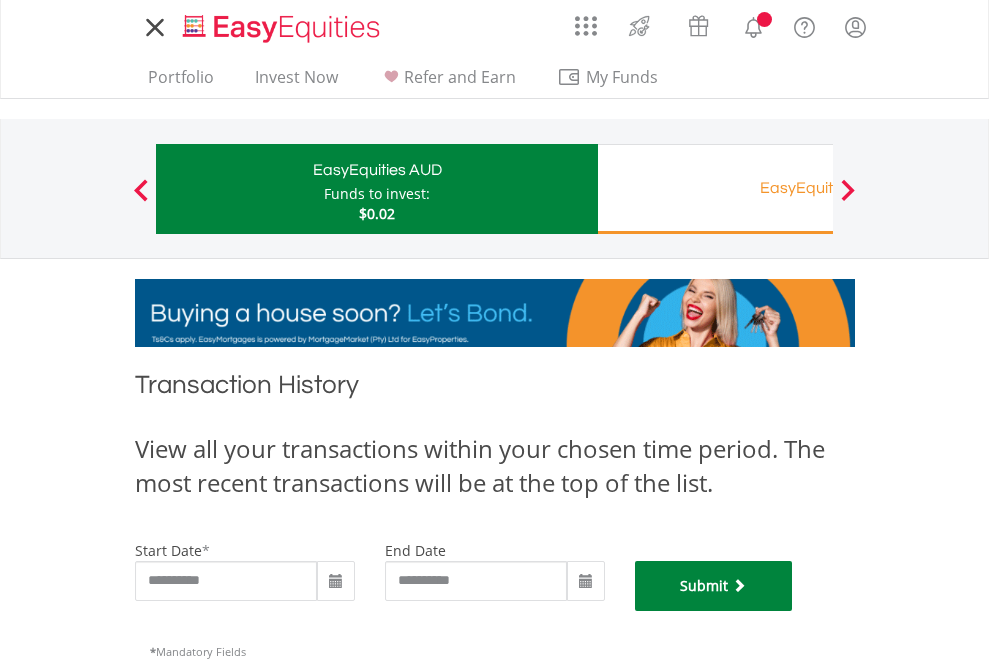 click on "Submit" at bounding box center (714, 586) 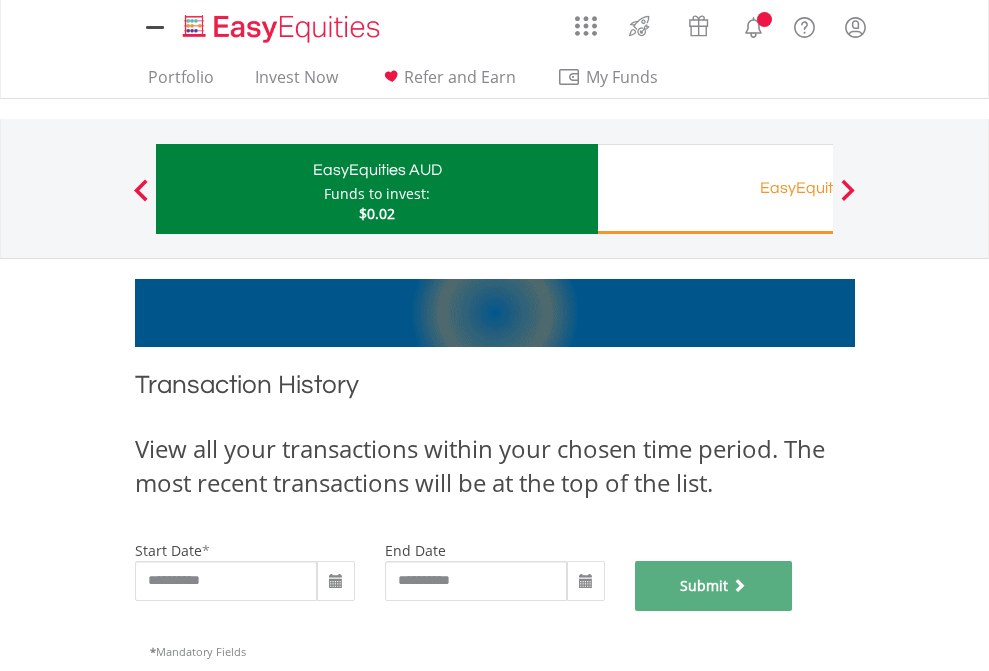 scroll, scrollTop: 811, scrollLeft: 0, axis: vertical 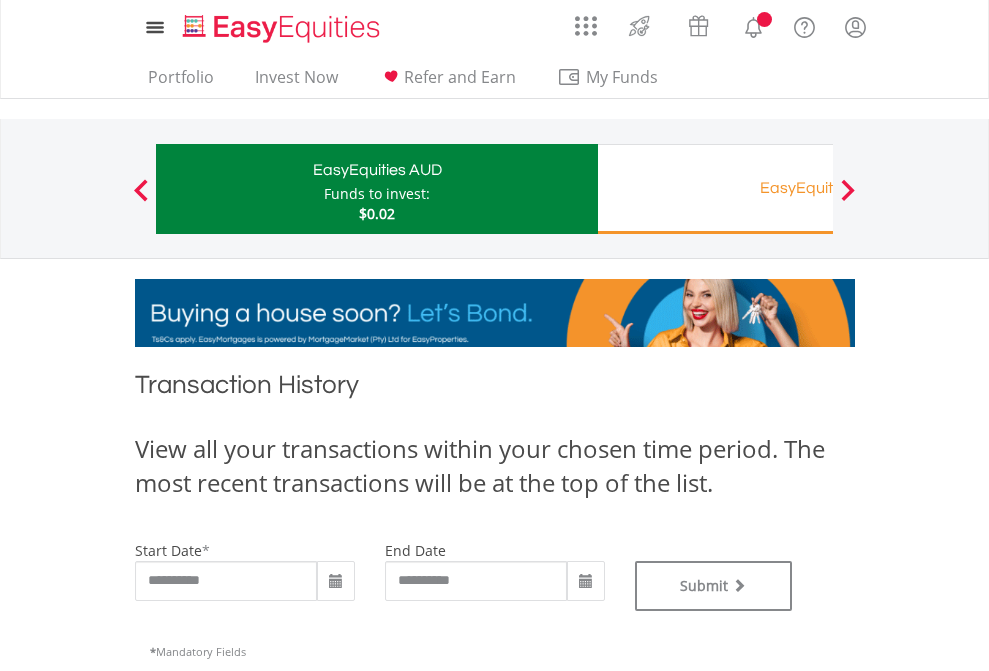 click on "EasyEquities RA" at bounding box center (818, 188) 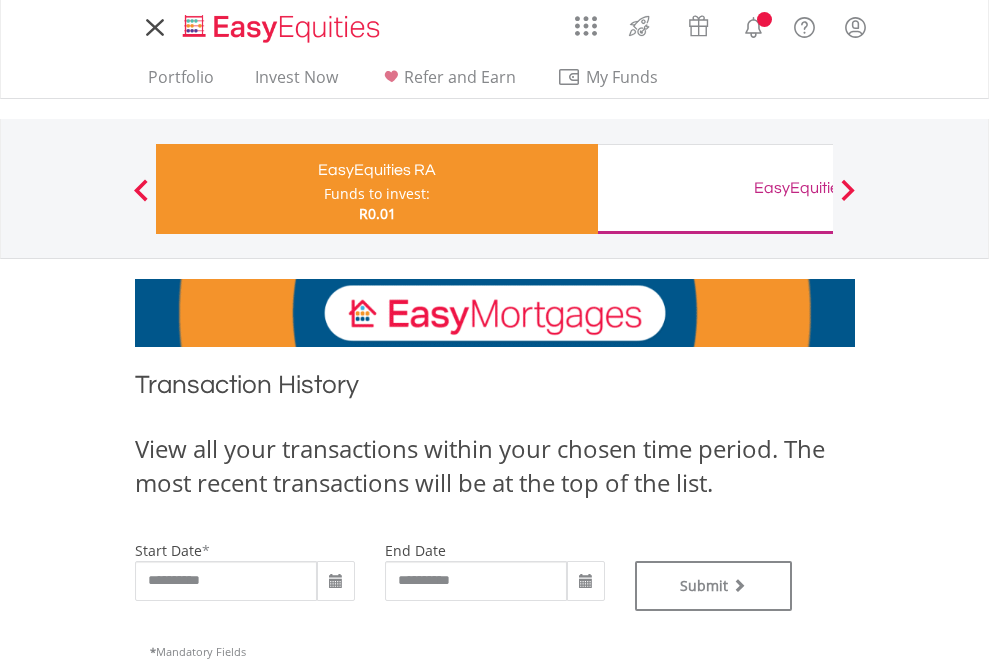 scroll, scrollTop: 0, scrollLeft: 0, axis: both 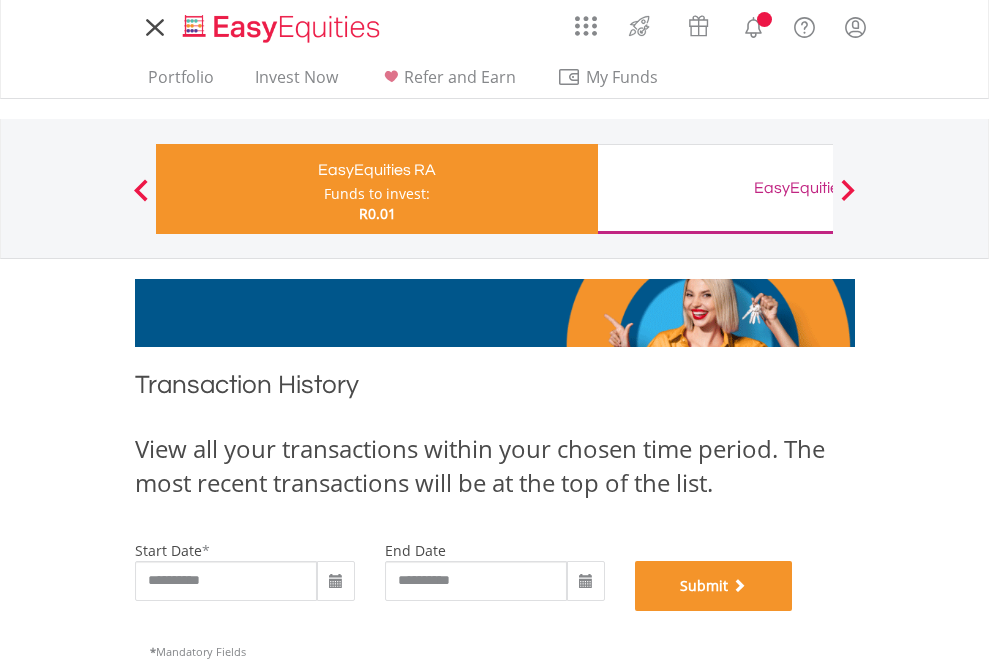 click on "Submit" at bounding box center (714, 586) 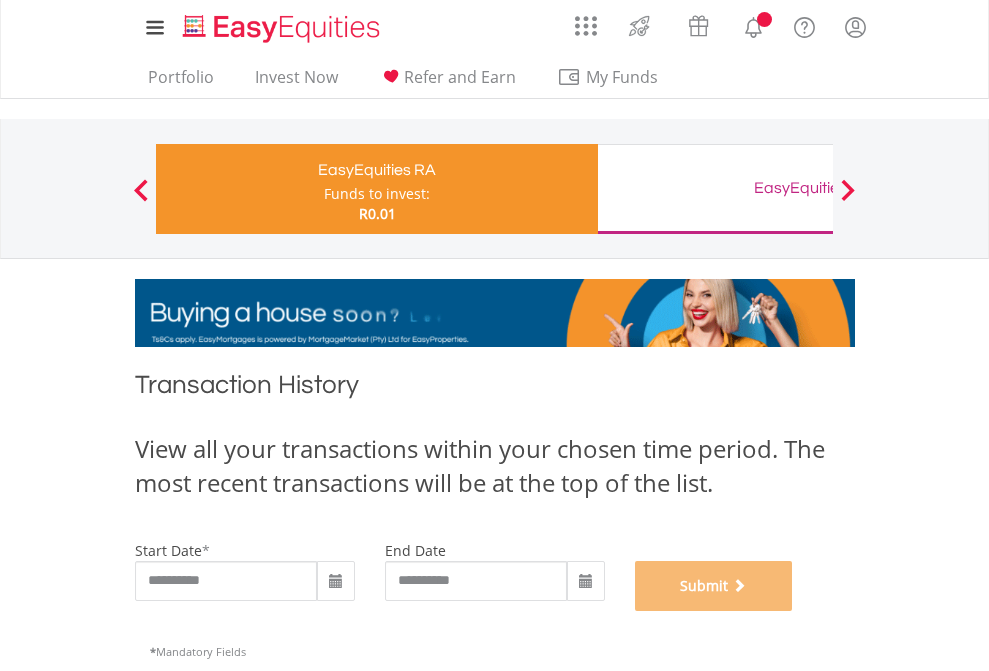 scroll, scrollTop: 811, scrollLeft: 0, axis: vertical 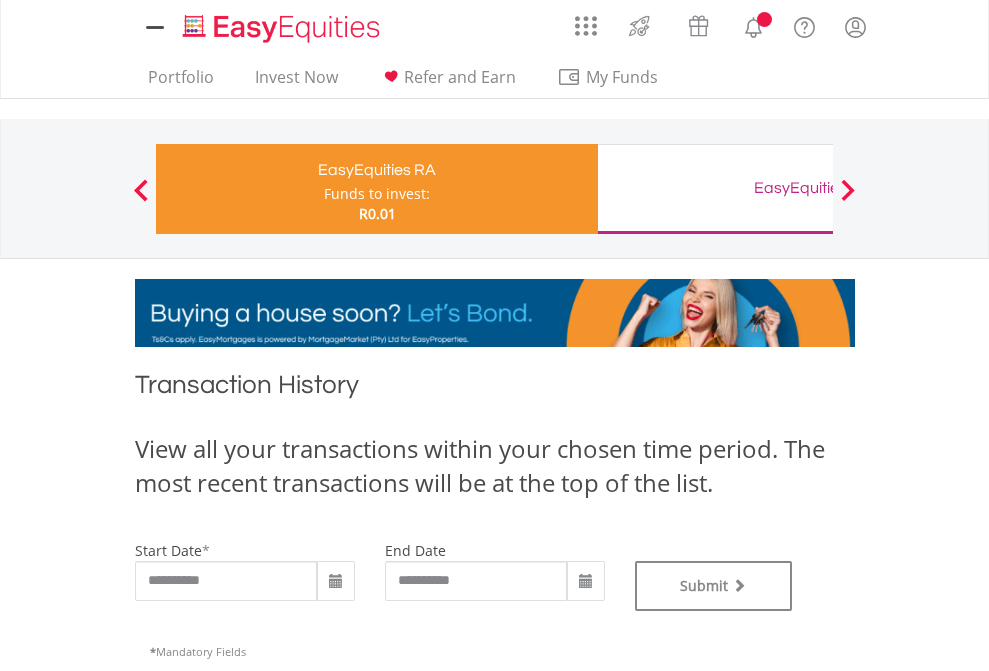 click on "EasyEquities GBP" at bounding box center [818, 188] 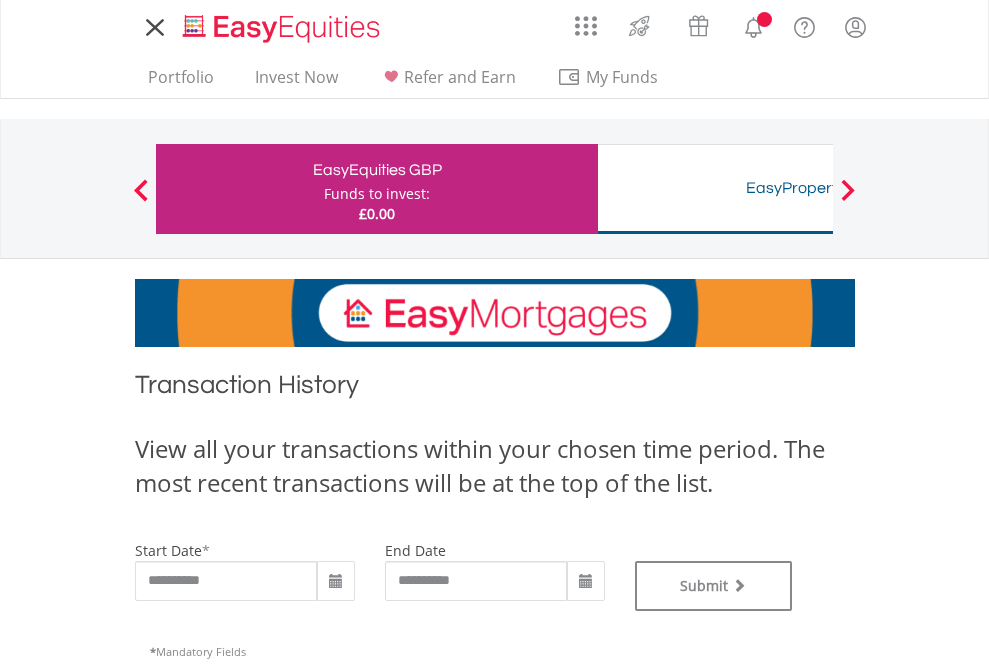 scroll, scrollTop: 0, scrollLeft: 0, axis: both 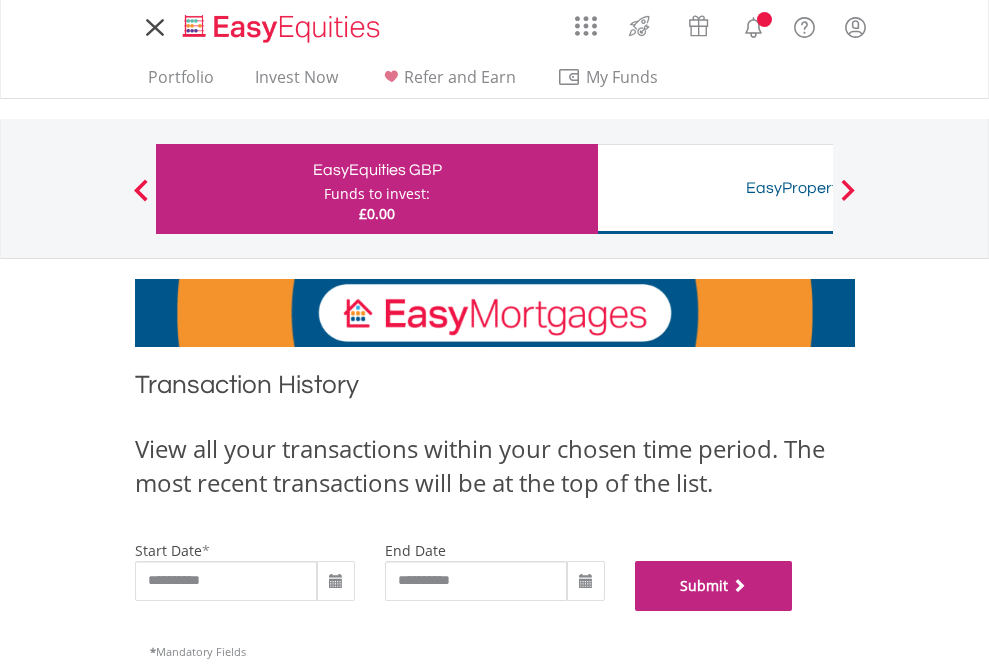 click on "Submit" at bounding box center [714, 586] 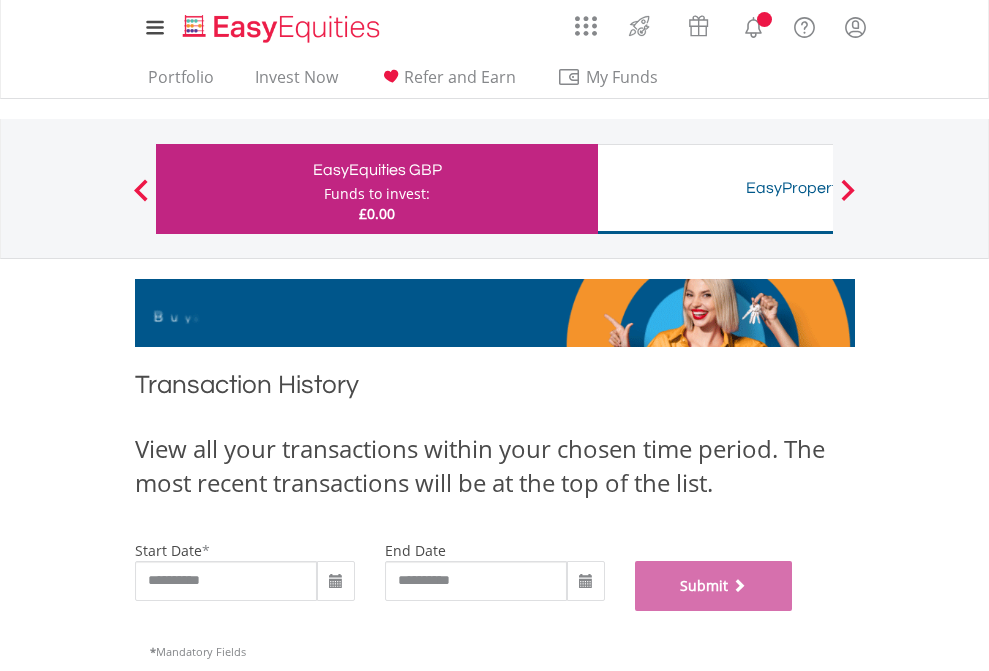 scroll, scrollTop: 811, scrollLeft: 0, axis: vertical 